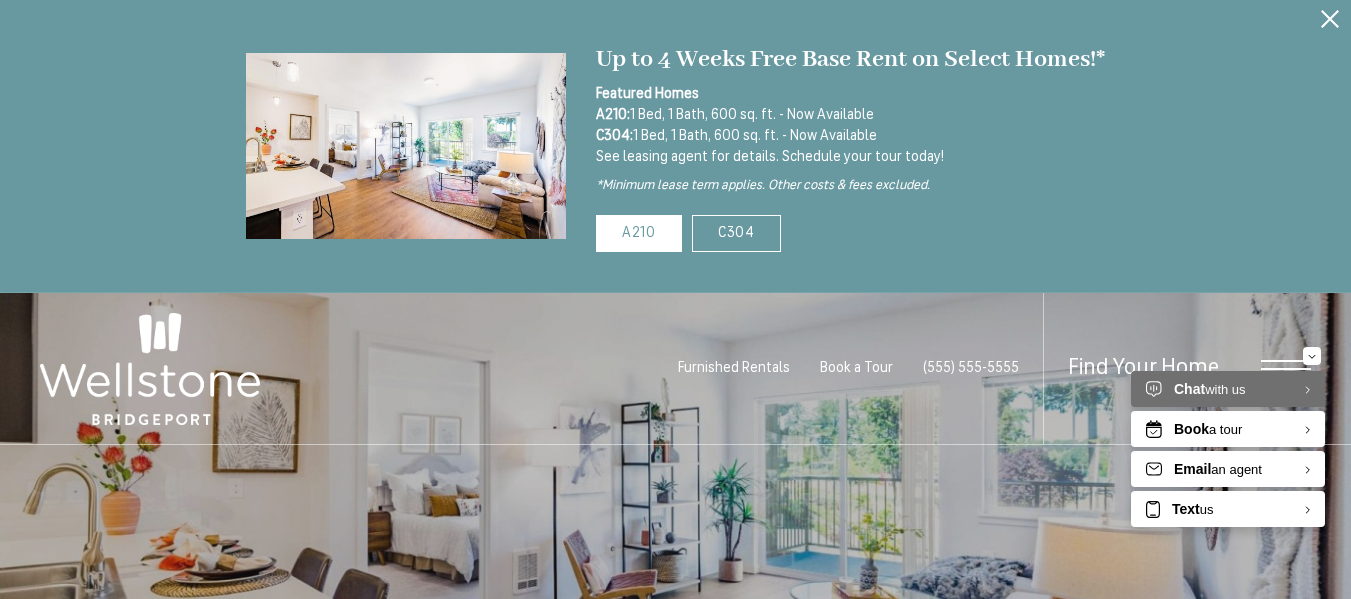 scroll, scrollTop: 0, scrollLeft: 0, axis: both 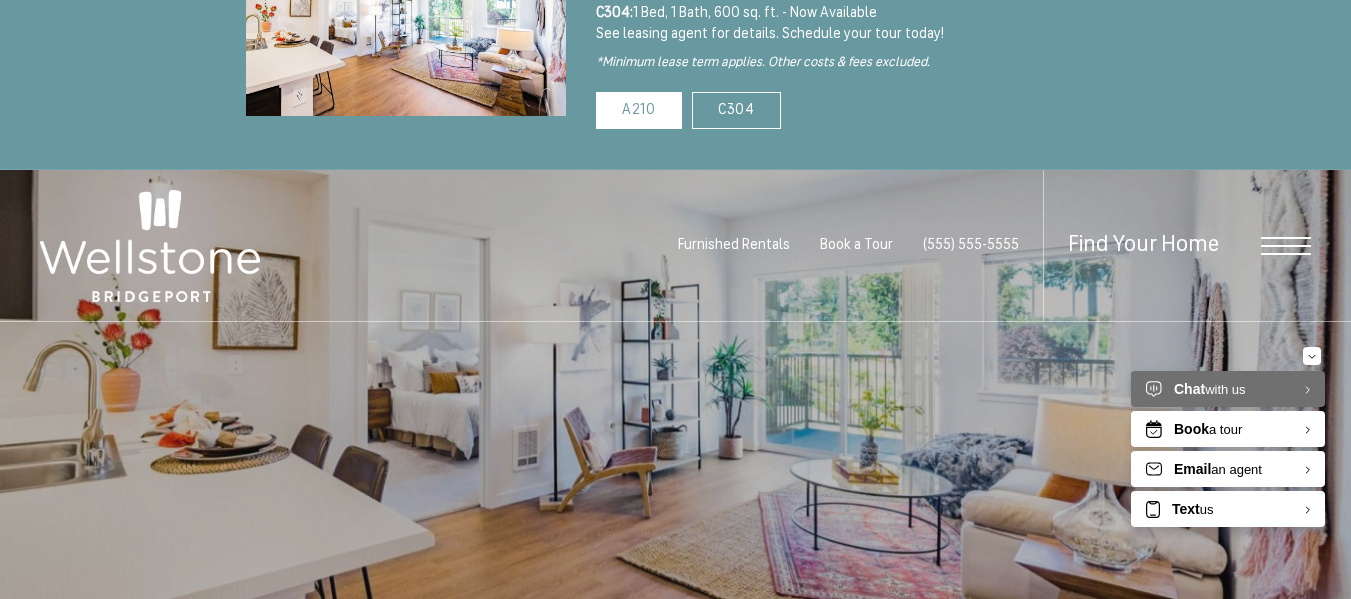 click on "Furnished Rentals
Book a Tour
[PHONE]
Find Your Home
Home
Amenities" at bounding box center [675, 170] 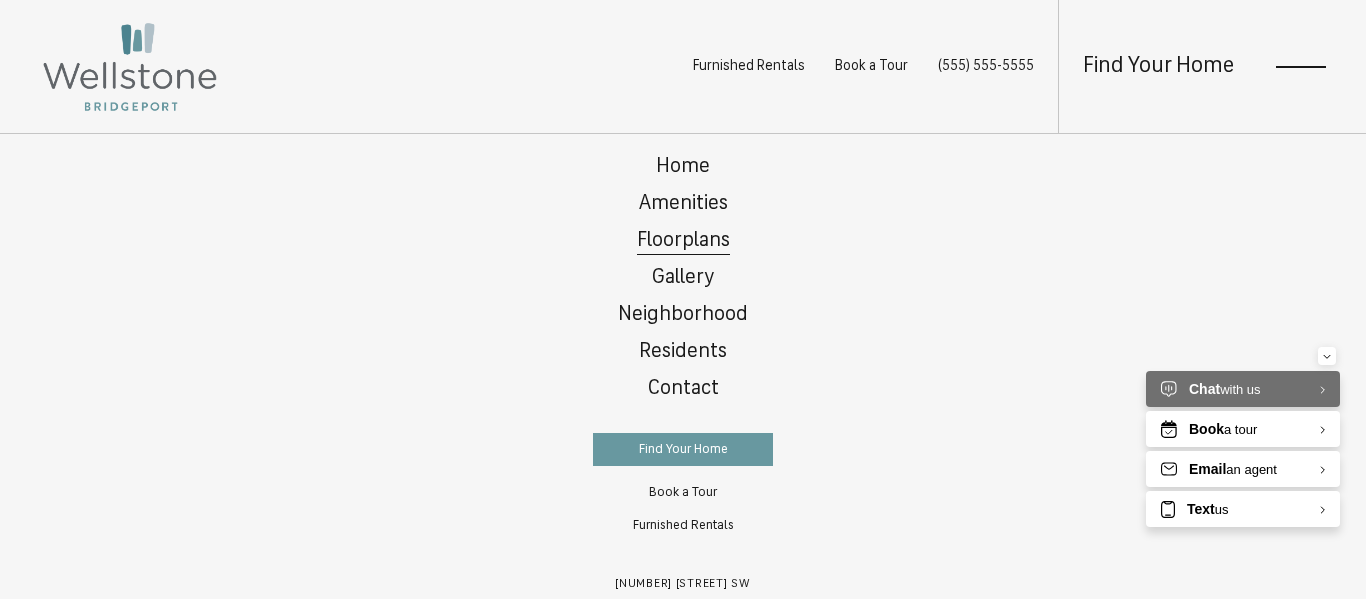 click on "Floorplans" at bounding box center [683, 241] 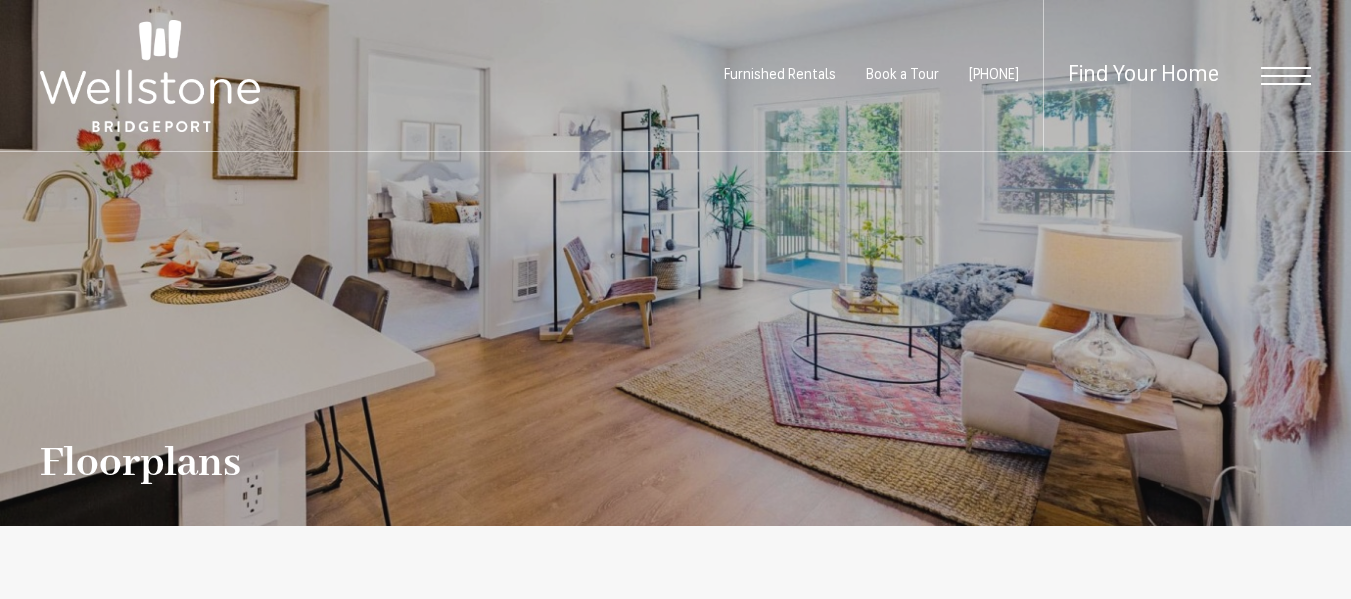 scroll, scrollTop: 299, scrollLeft: 0, axis: vertical 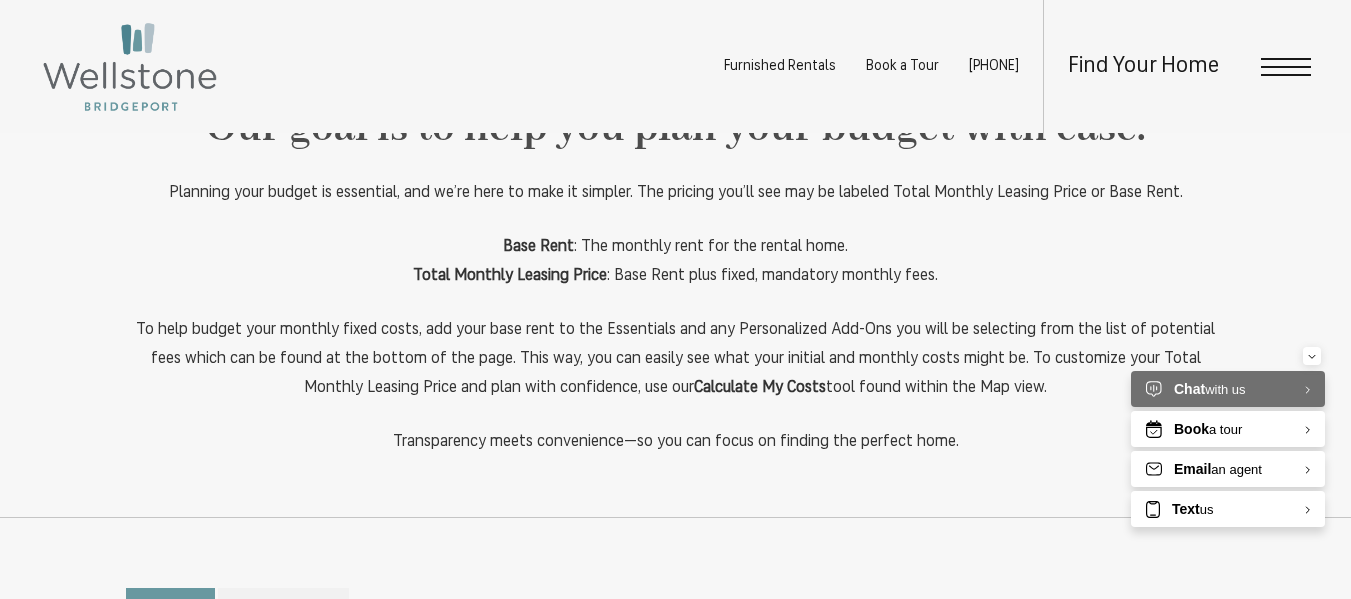 click at bounding box center (1286, 67) 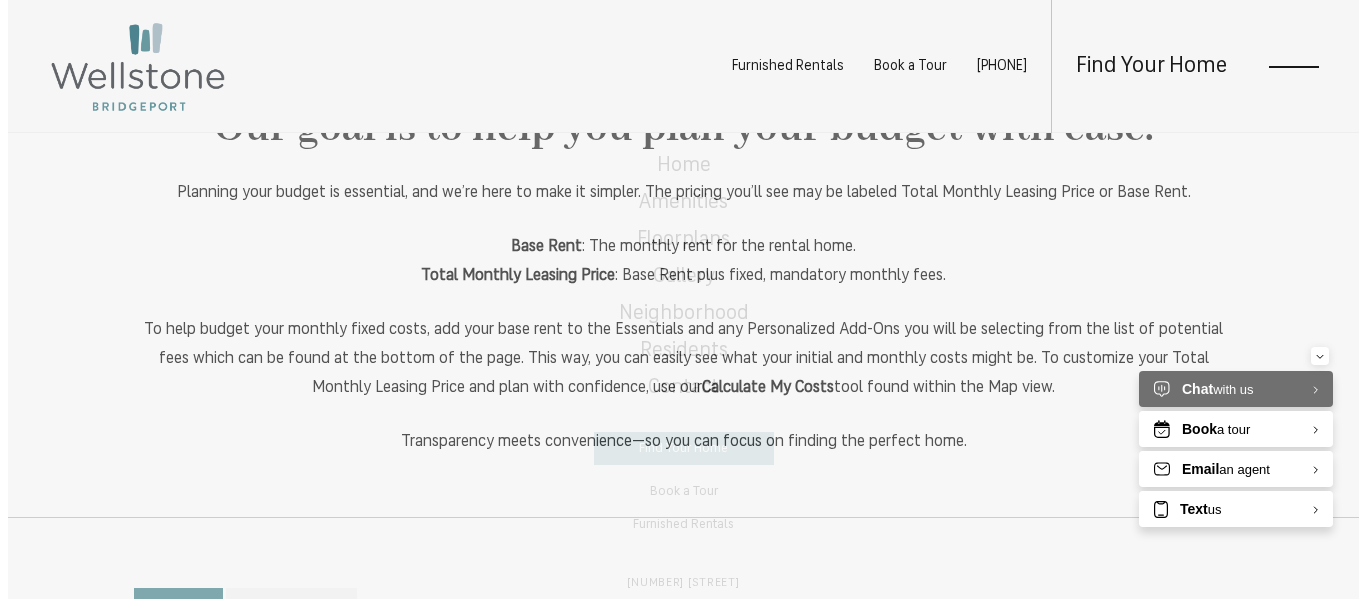scroll, scrollTop: 618, scrollLeft: 0, axis: vertical 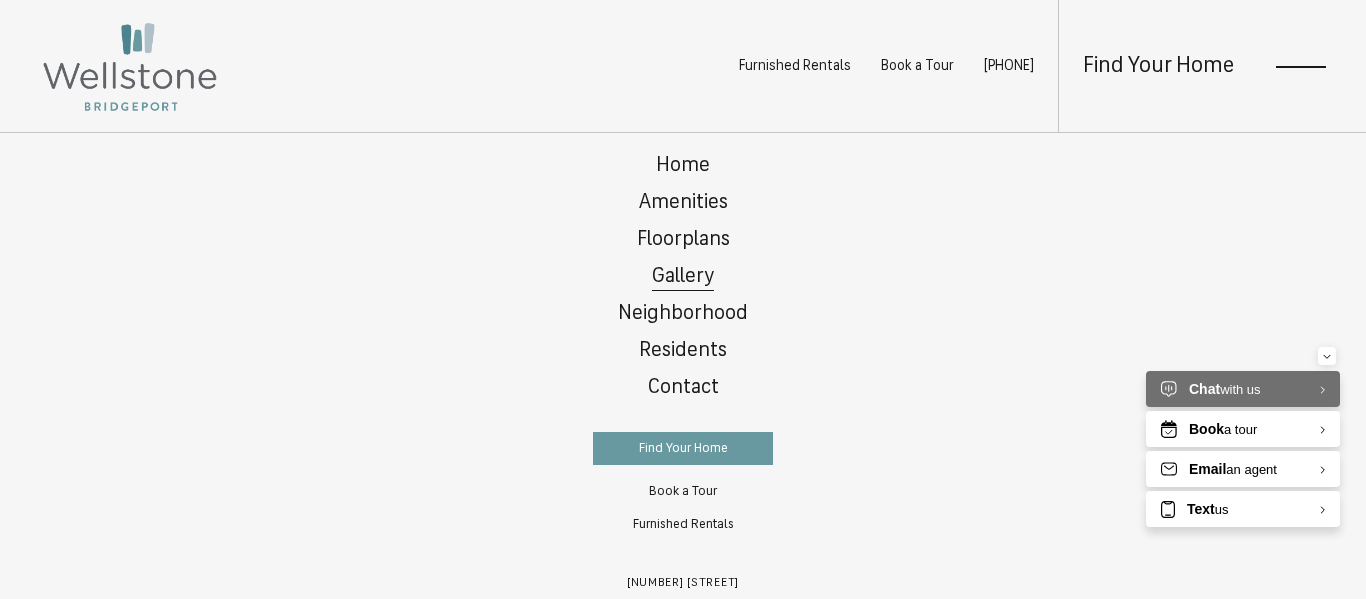 click on "Gallery" at bounding box center (683, 277) 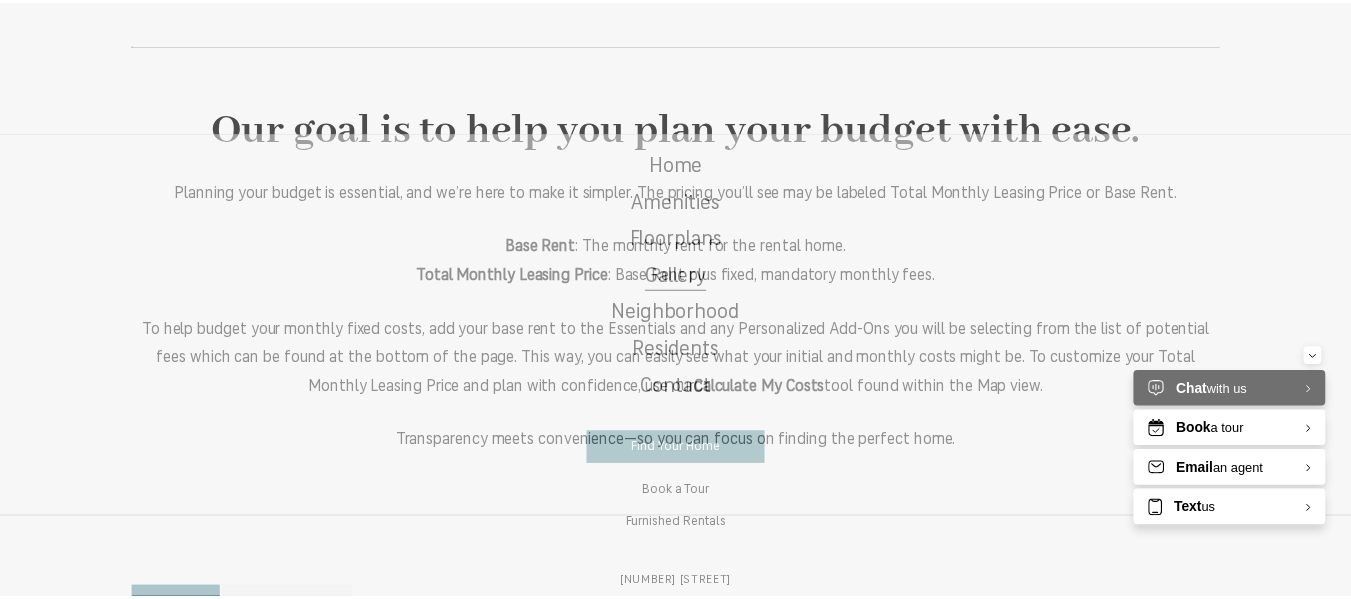 scroll, scrollTop: 612, scrollLeft: 0, axis: vertical 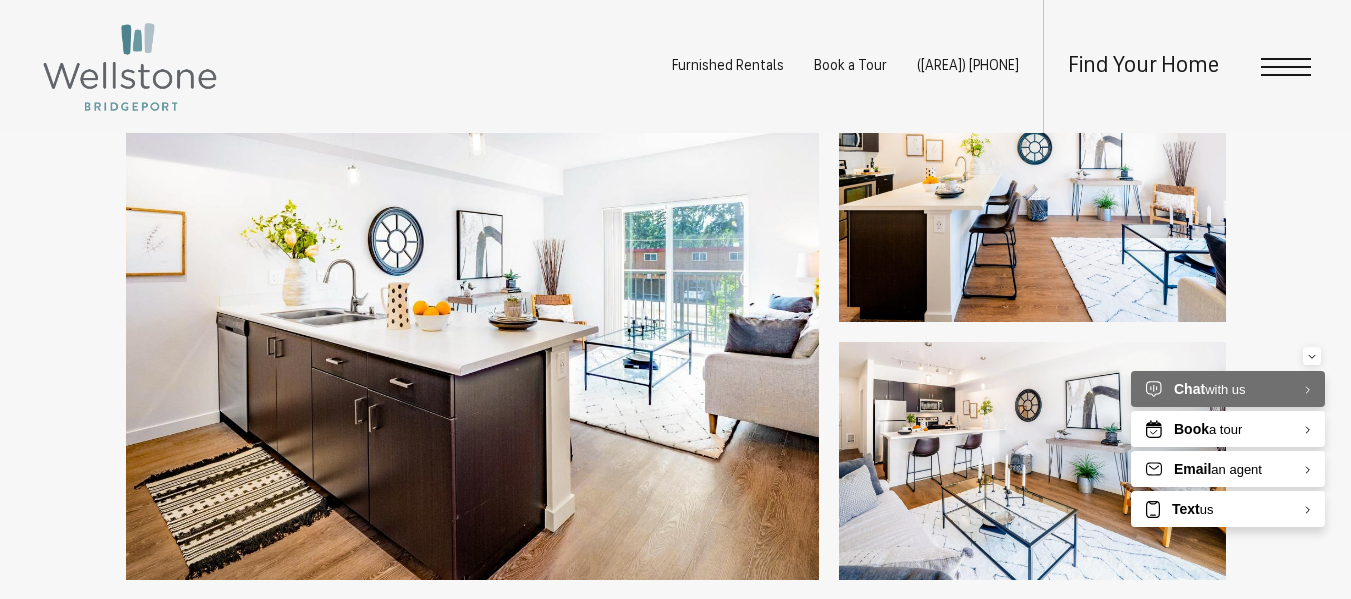 click at bounding box center [472, 332] 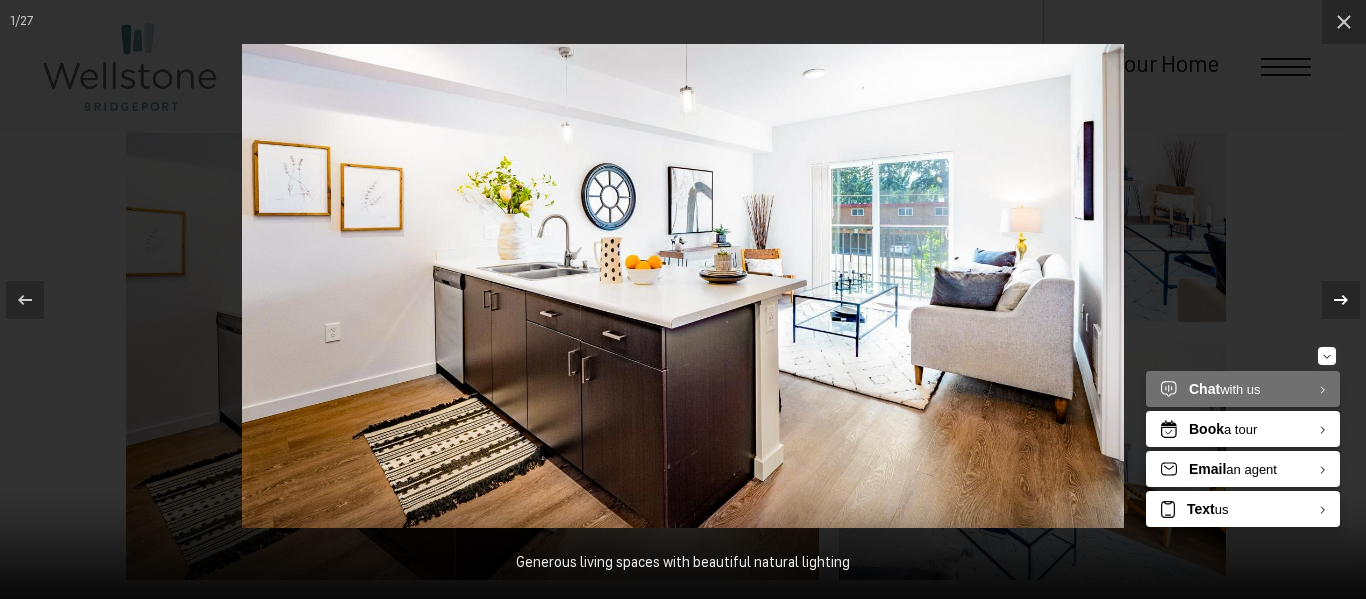 click at bounding box center [1341, 300] 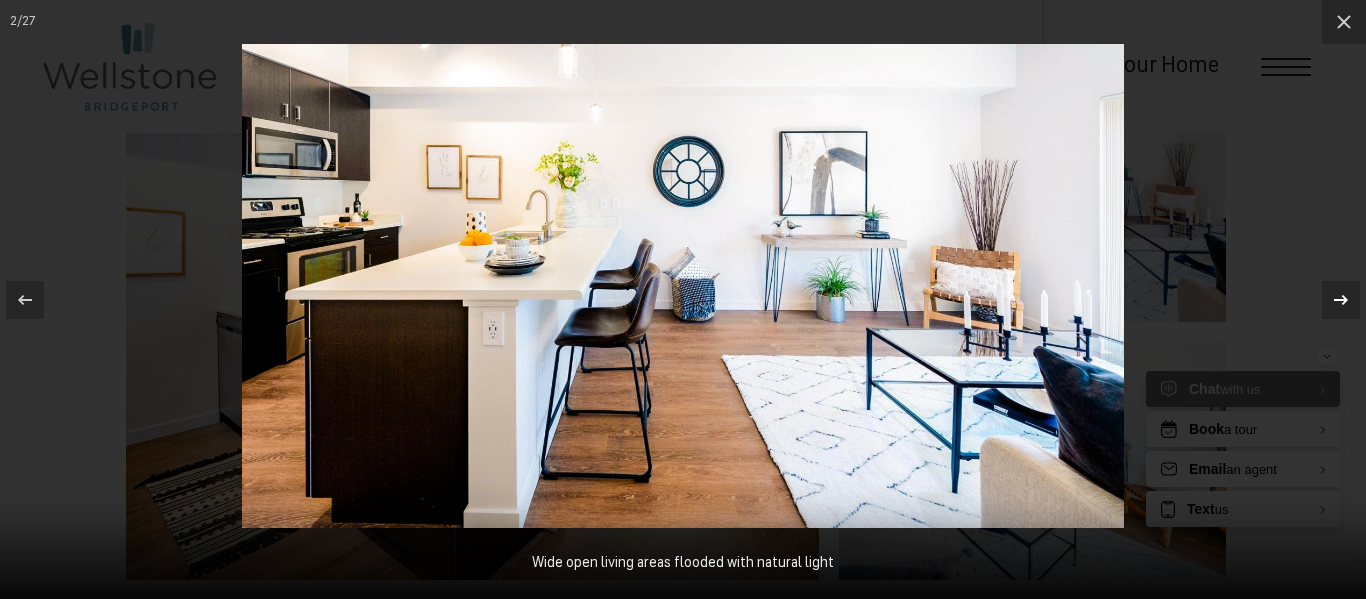 click at bounding box center [1341, 300] 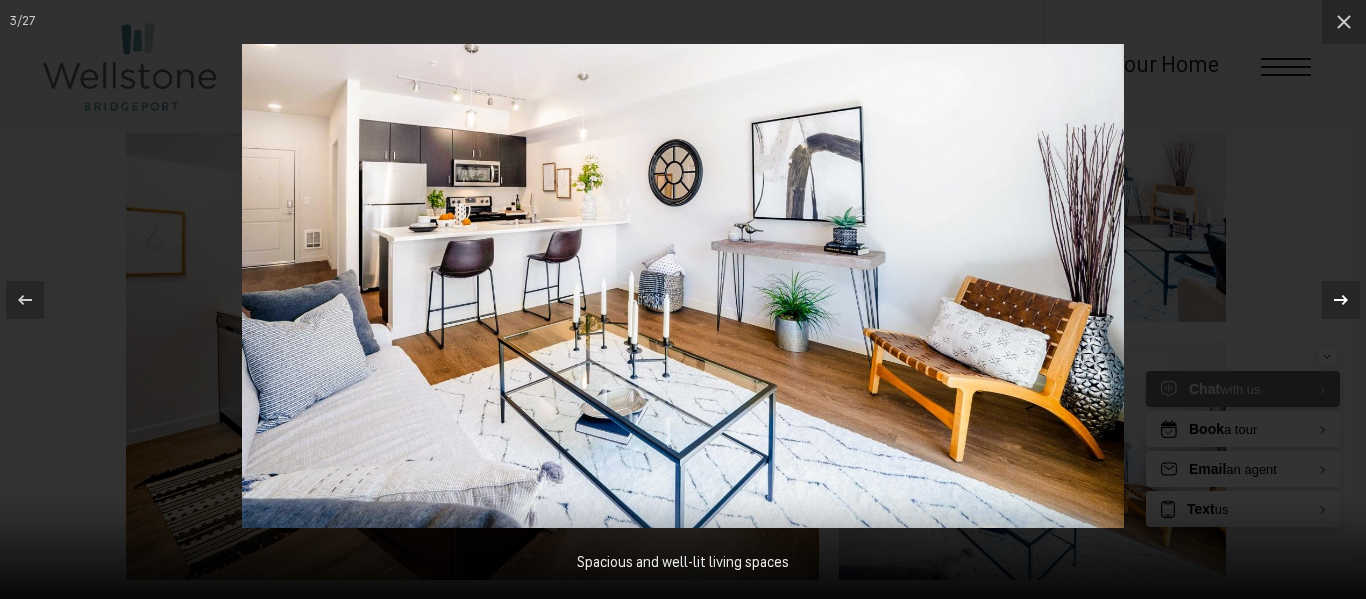 click at bounding box center [1341, 300] 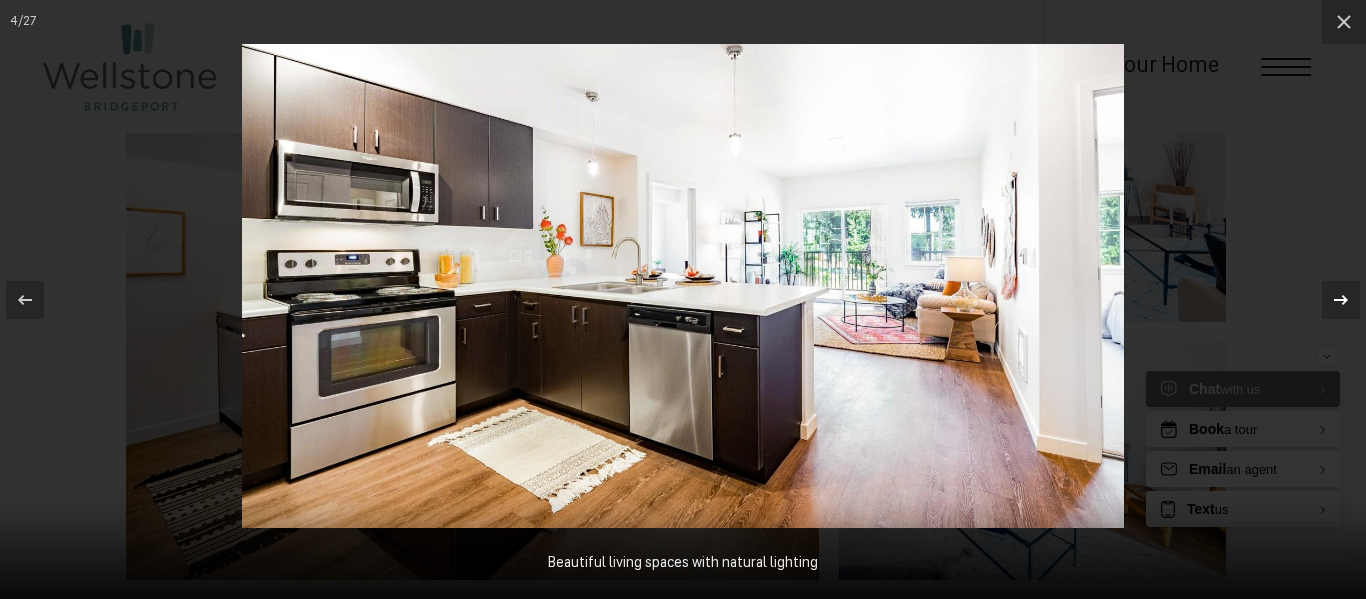 click at bounding box center [1341, 300] 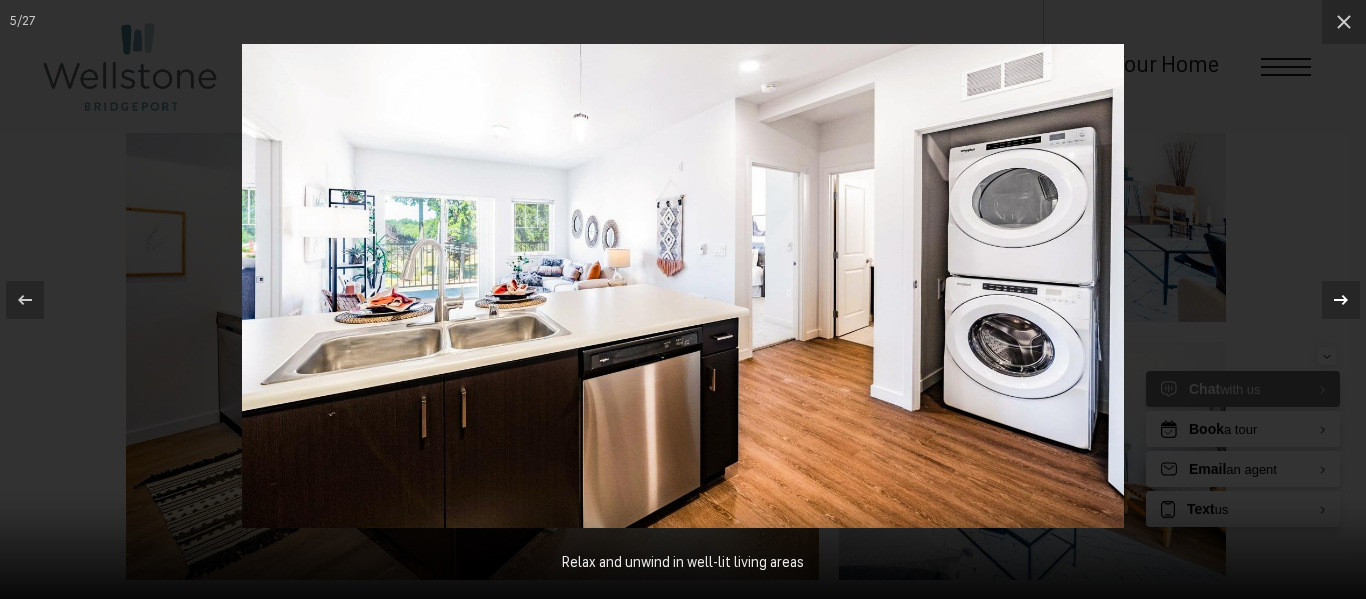 click at bounding box center [1341, 300] 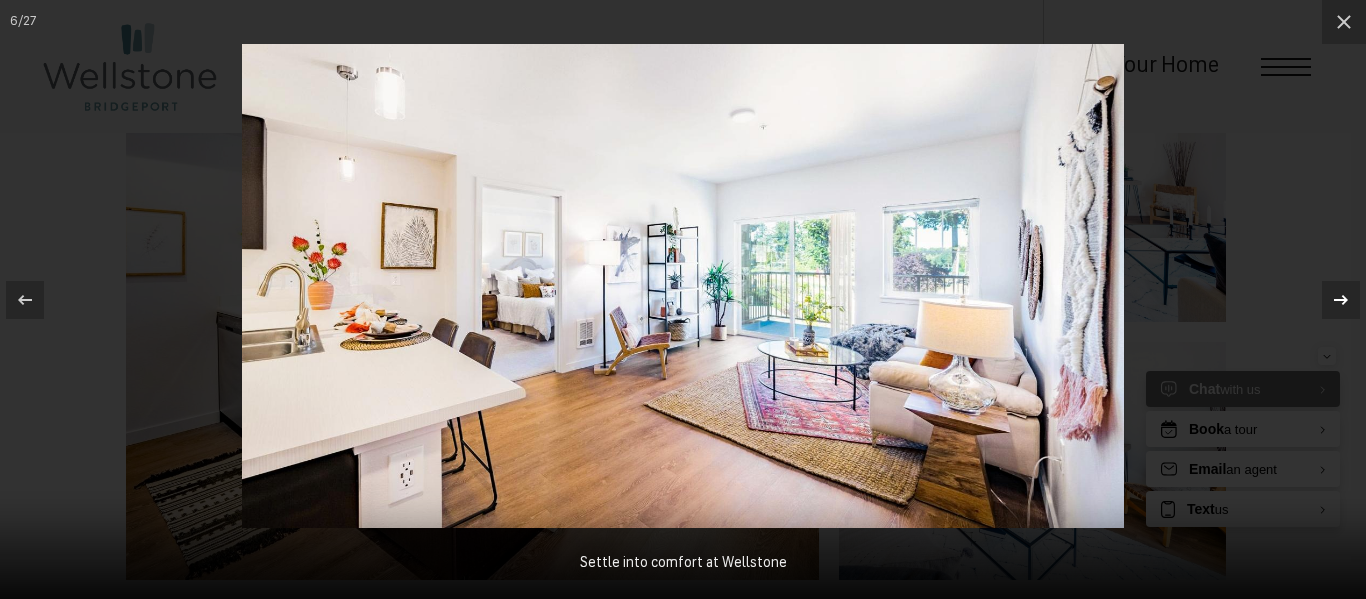 click at bounding box center (1341, 300) 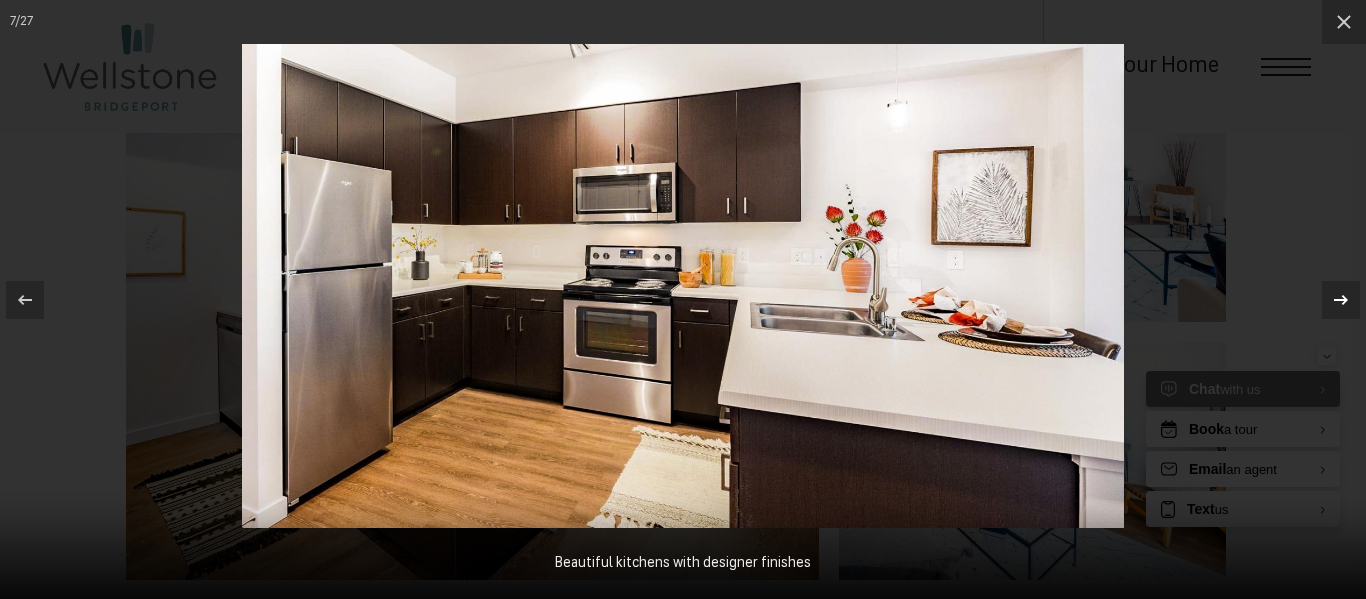 click at bounding box center [1341, 300] 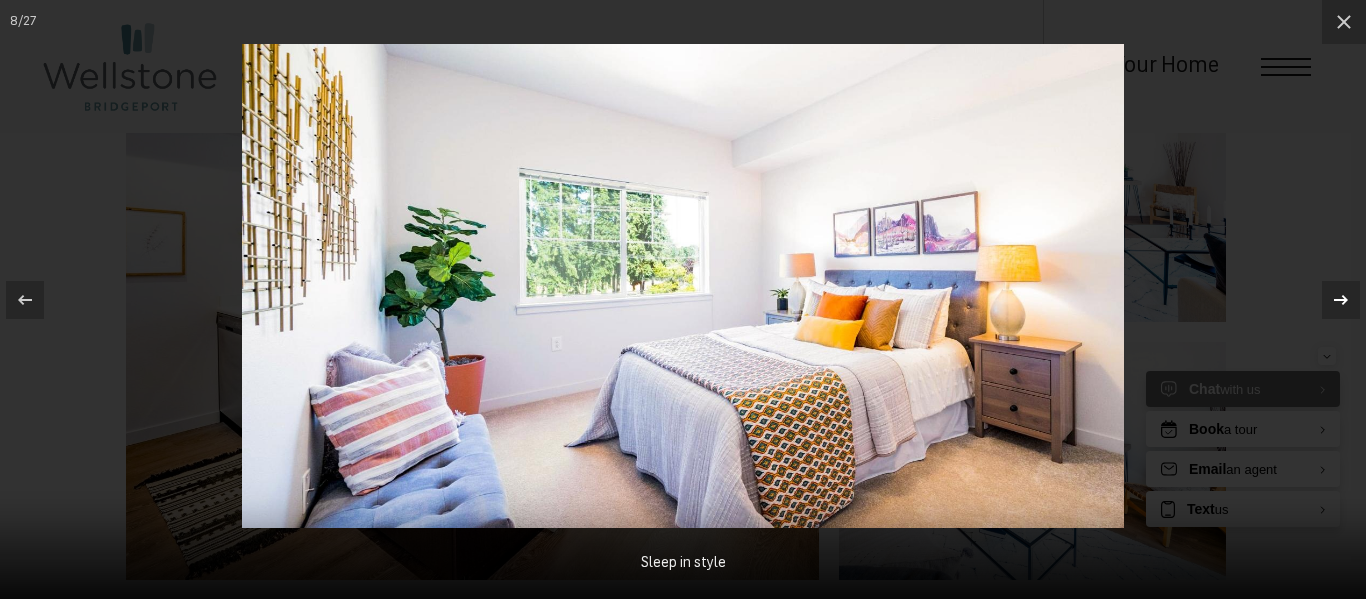 click at bounding box center [1341, 300] 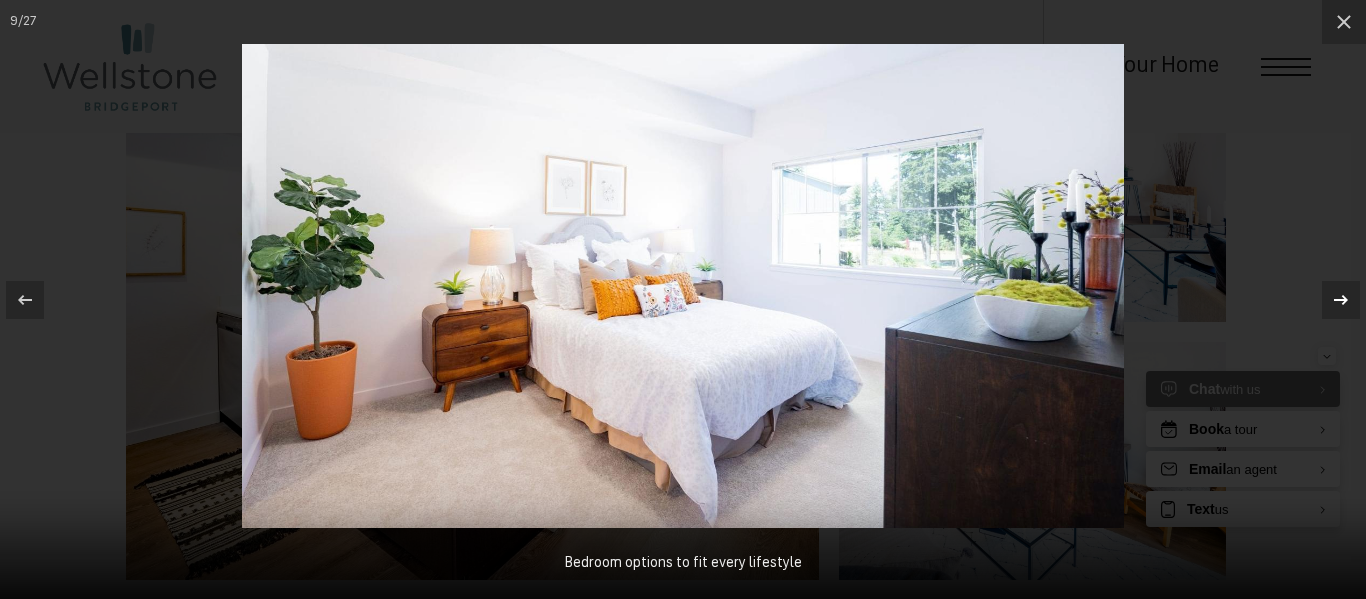 click at bounding box center [1341, 300] 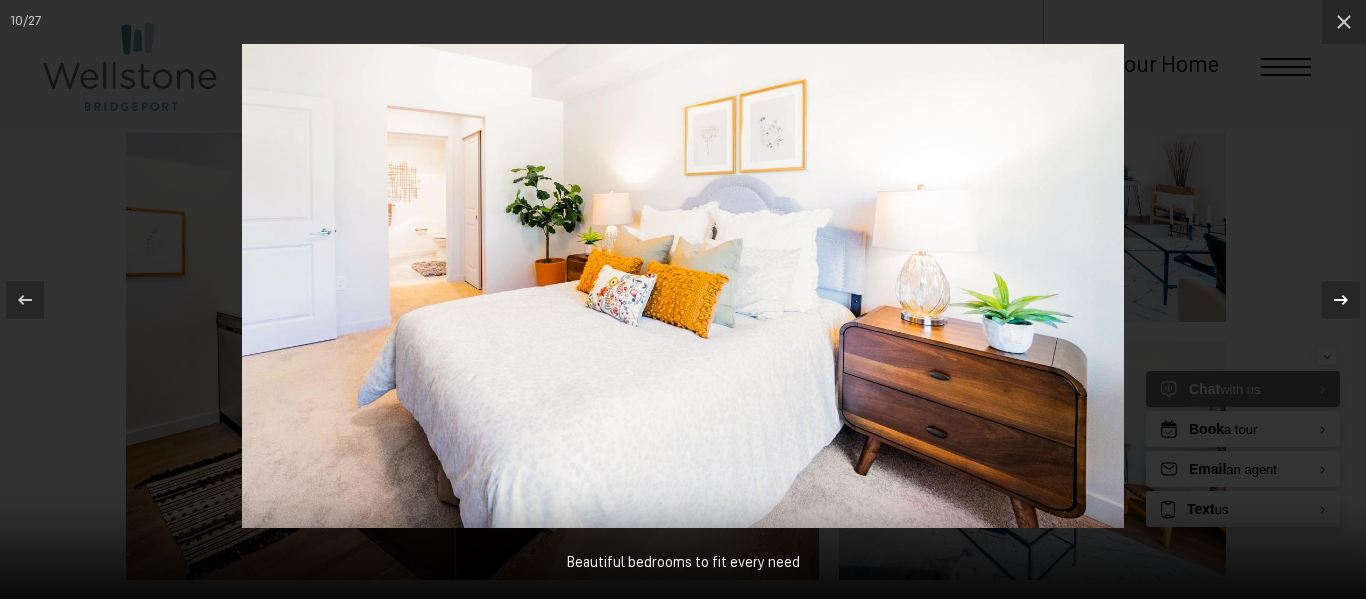 click at bounding box center [1341, 300] 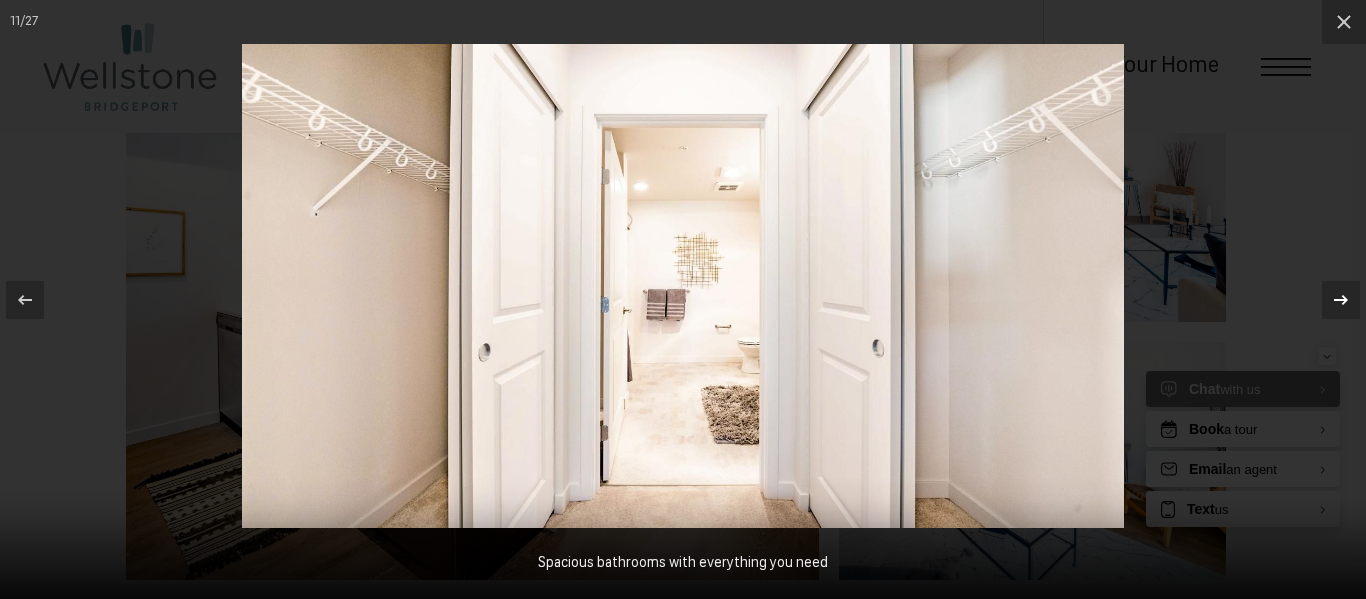 click at bounding box center (1341, 300) 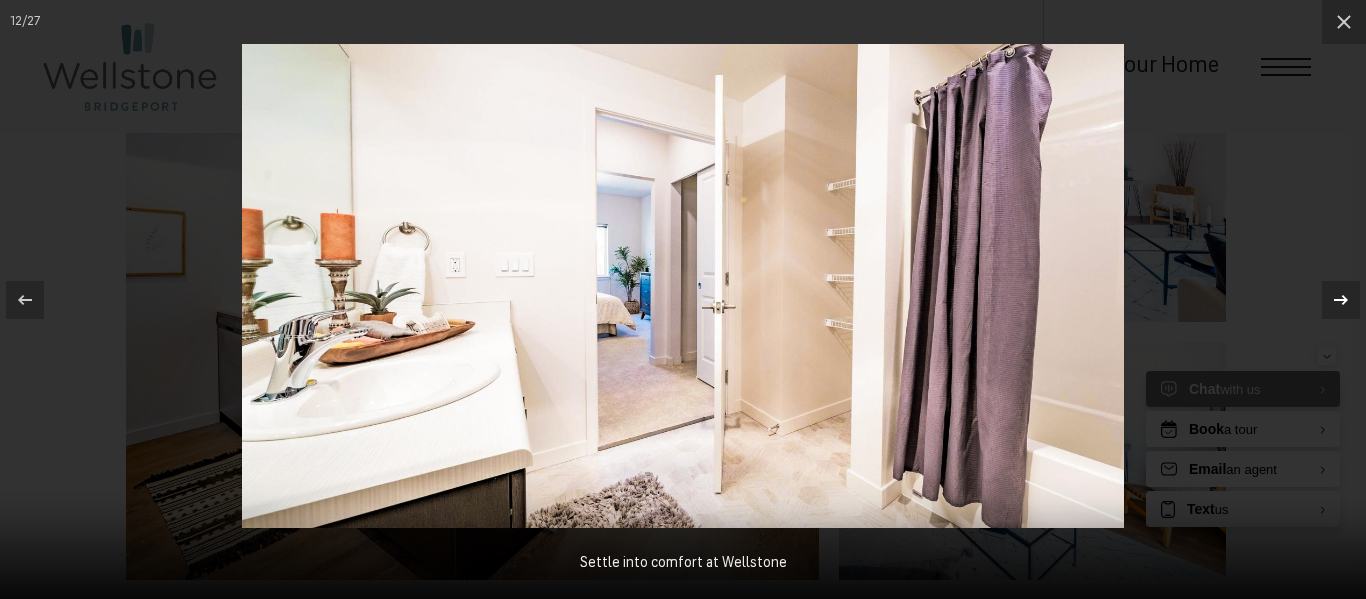 click at bounding box center (1341, 300) 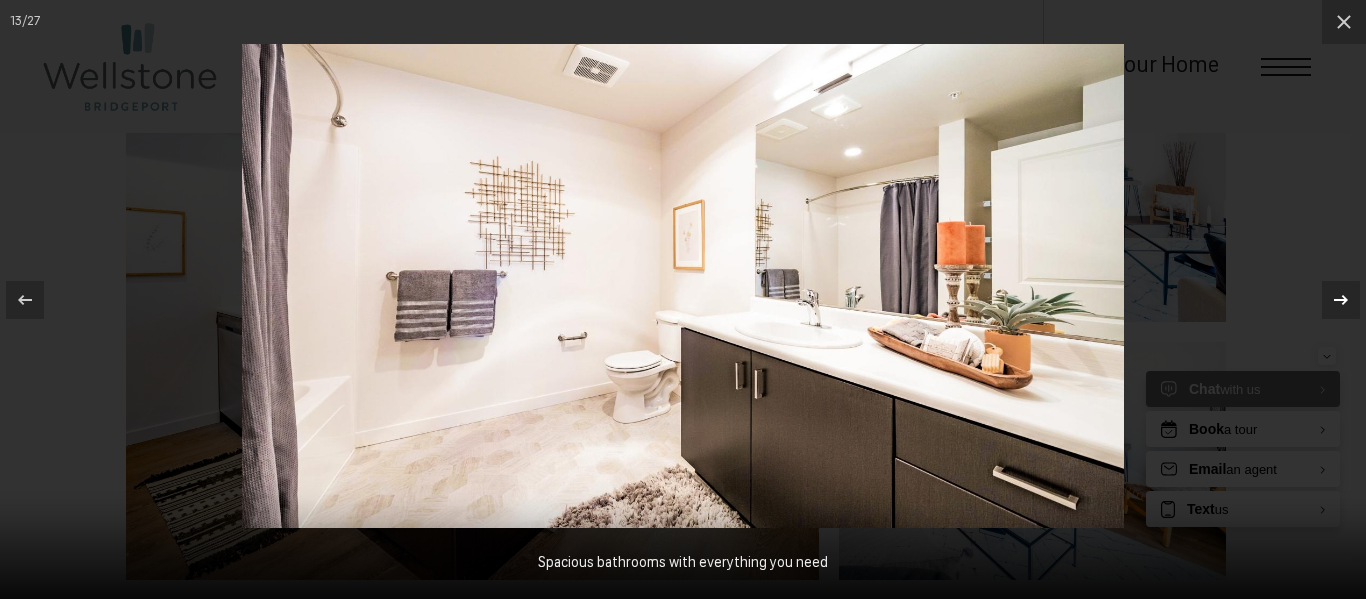 click at bounding box center (1341, 300) 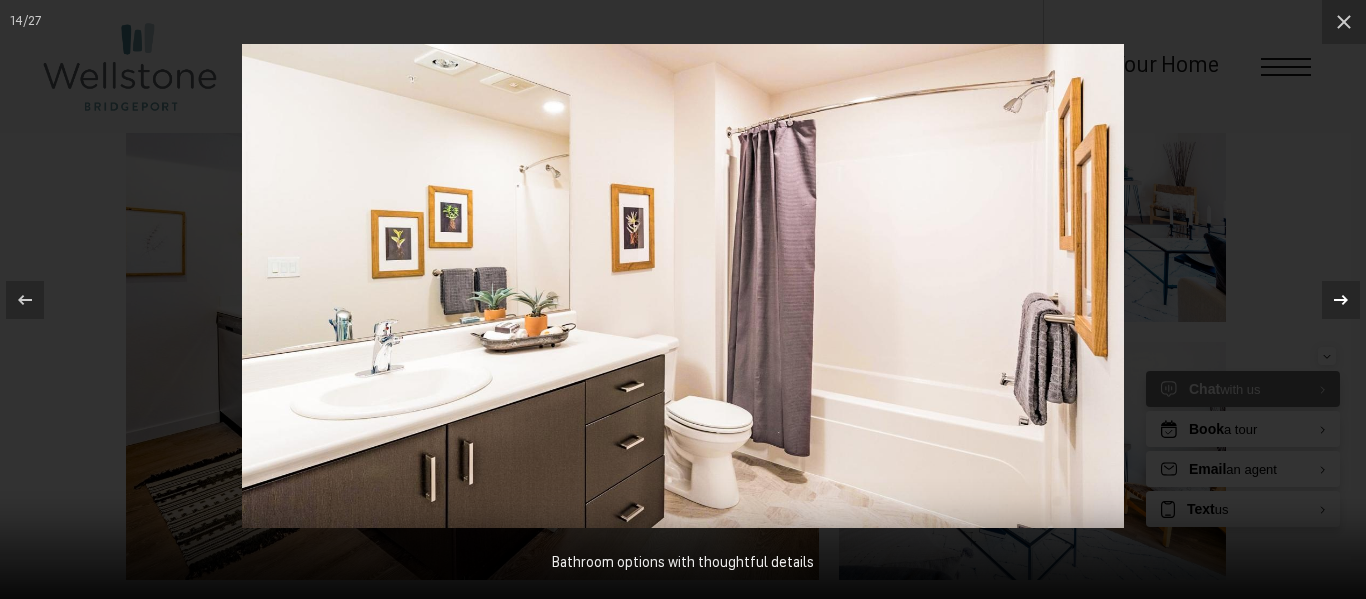 click at bounding box center (1341, 300) 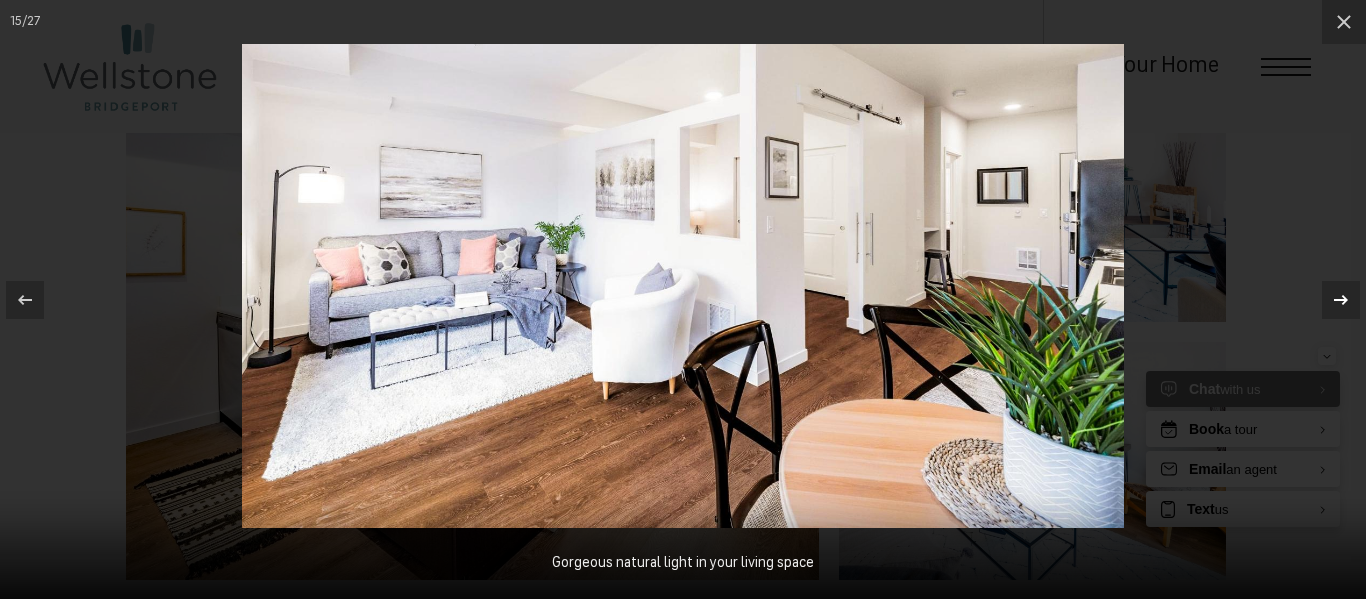 click at bounding box center [1341, 300] 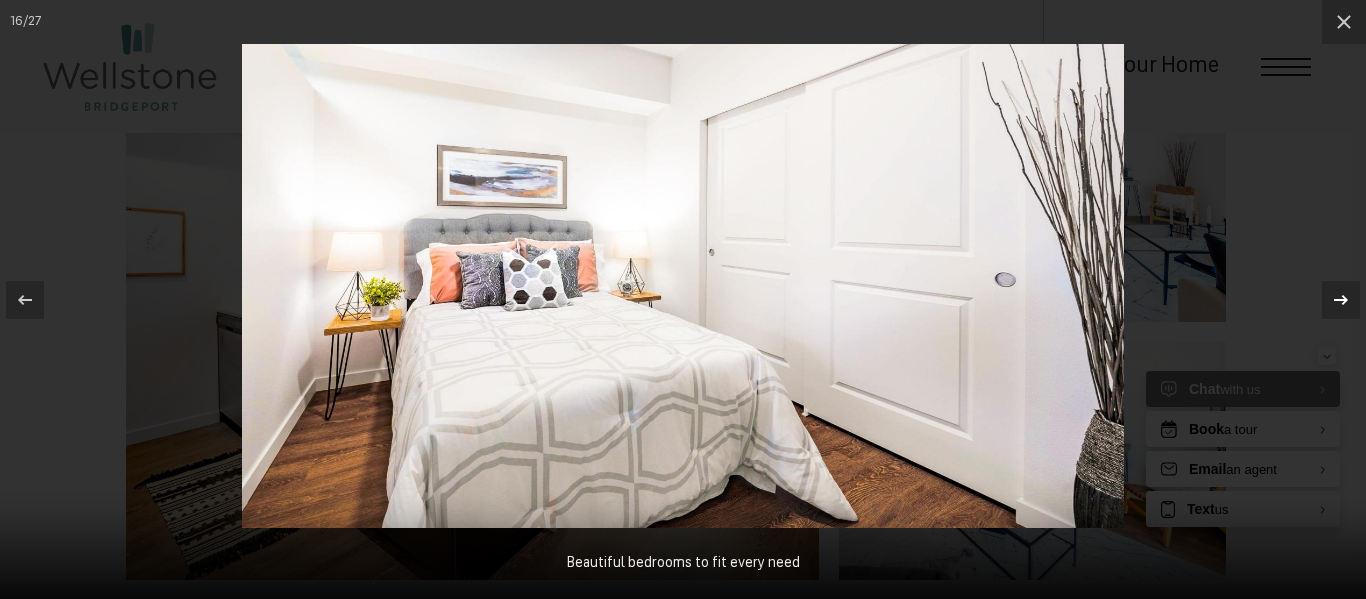 click at bounding box center (1341, 300) 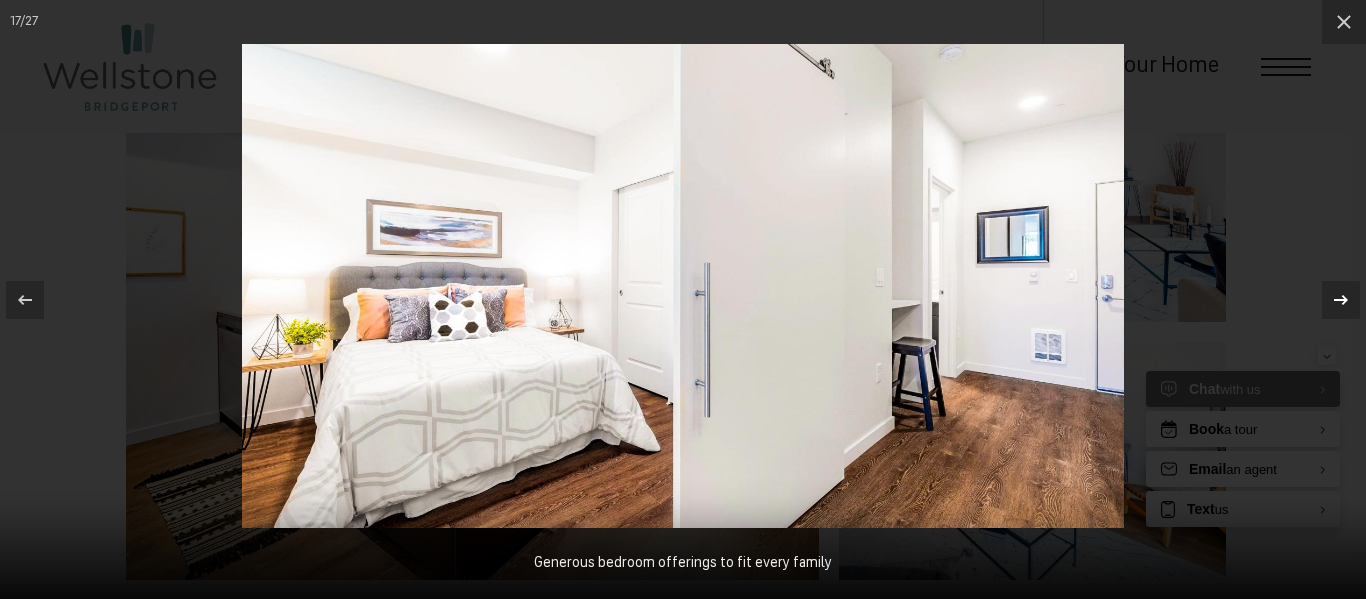 click at bounding box center [1341, 300] 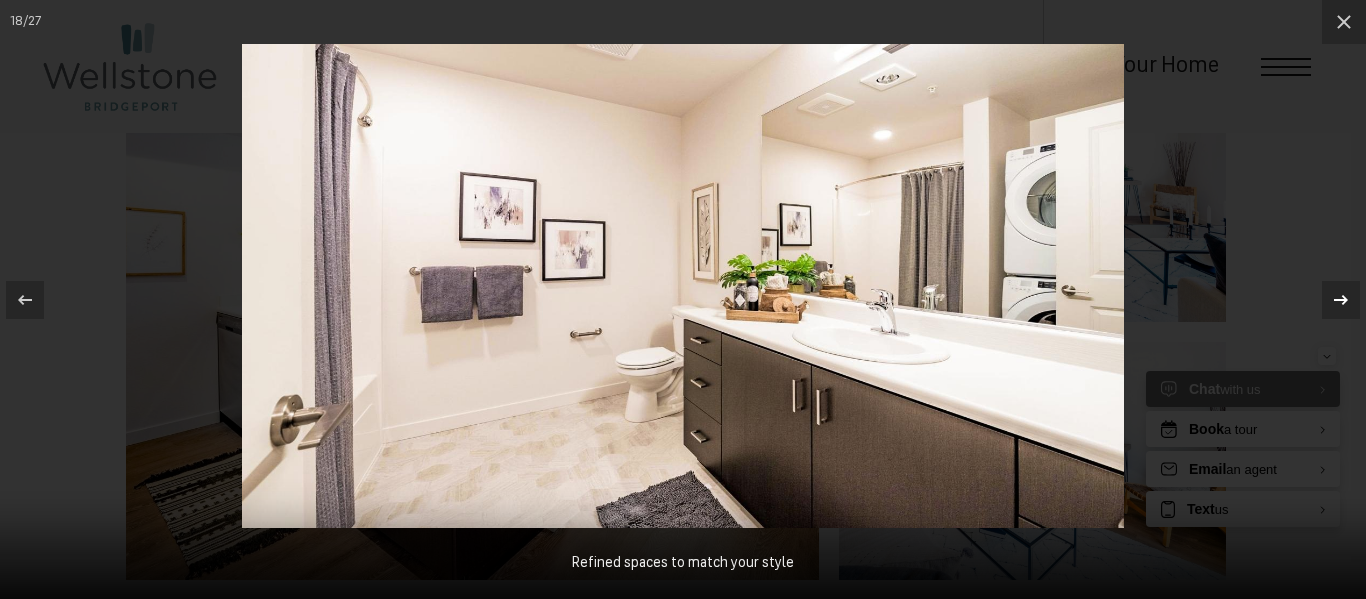 click at bounding box center (1341, 300) 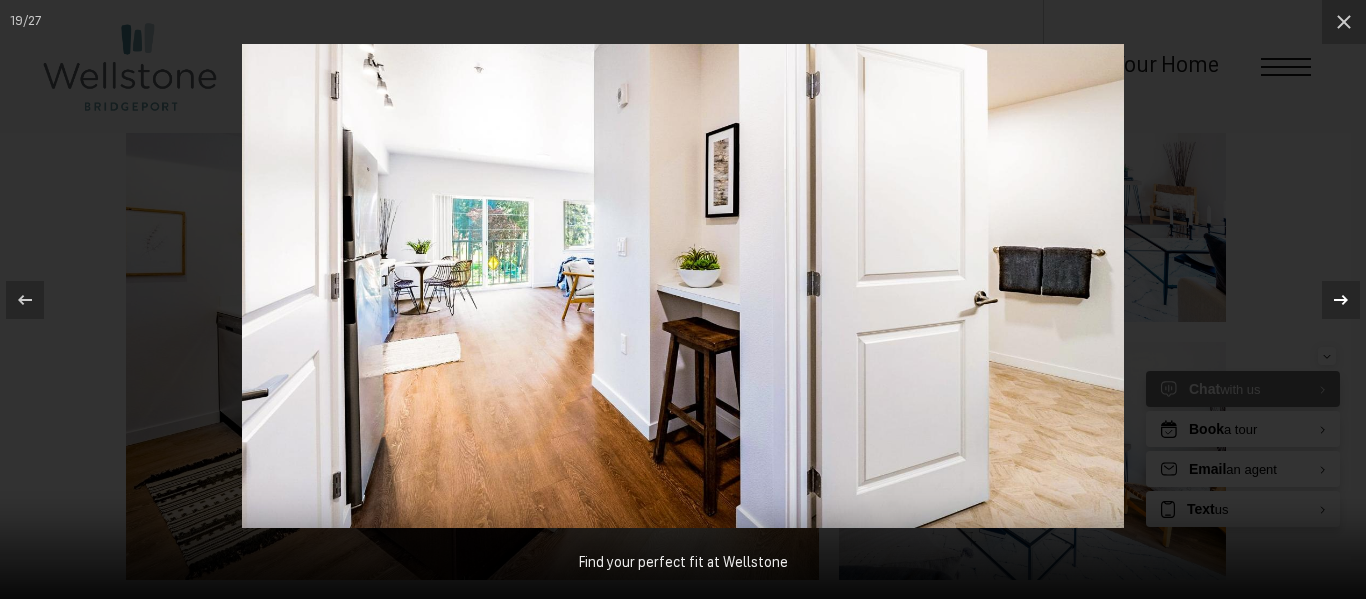 click at bounding box center [1341, 300] 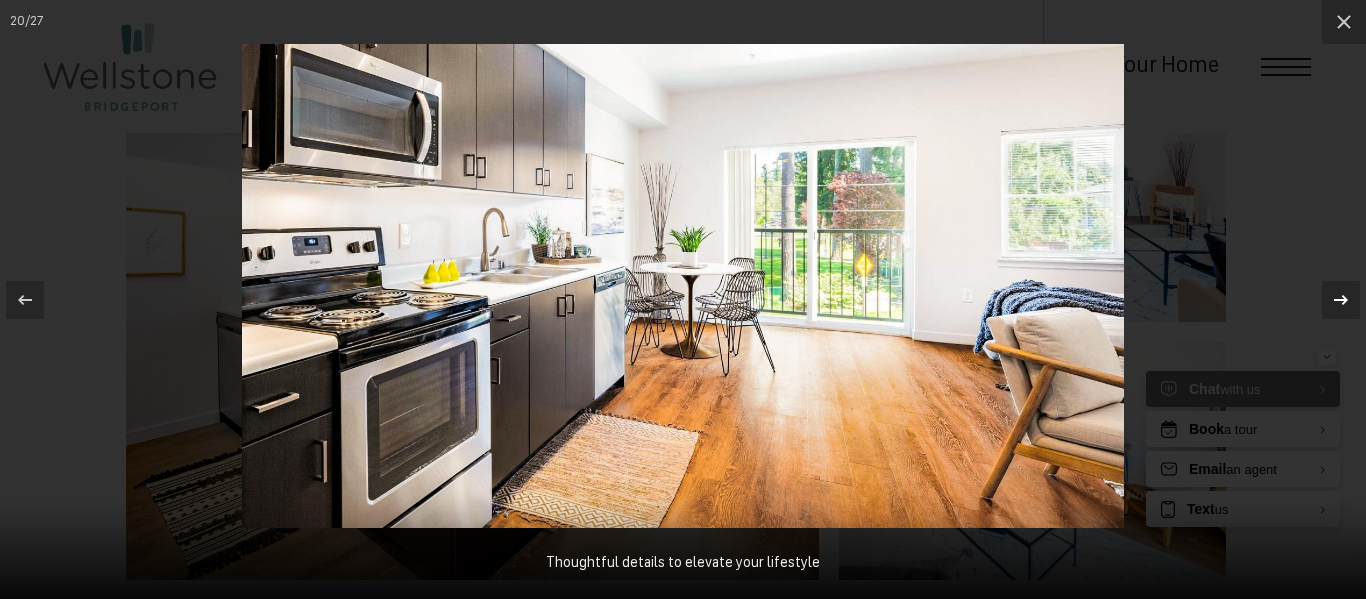 click at bounding box center (1341, 300) 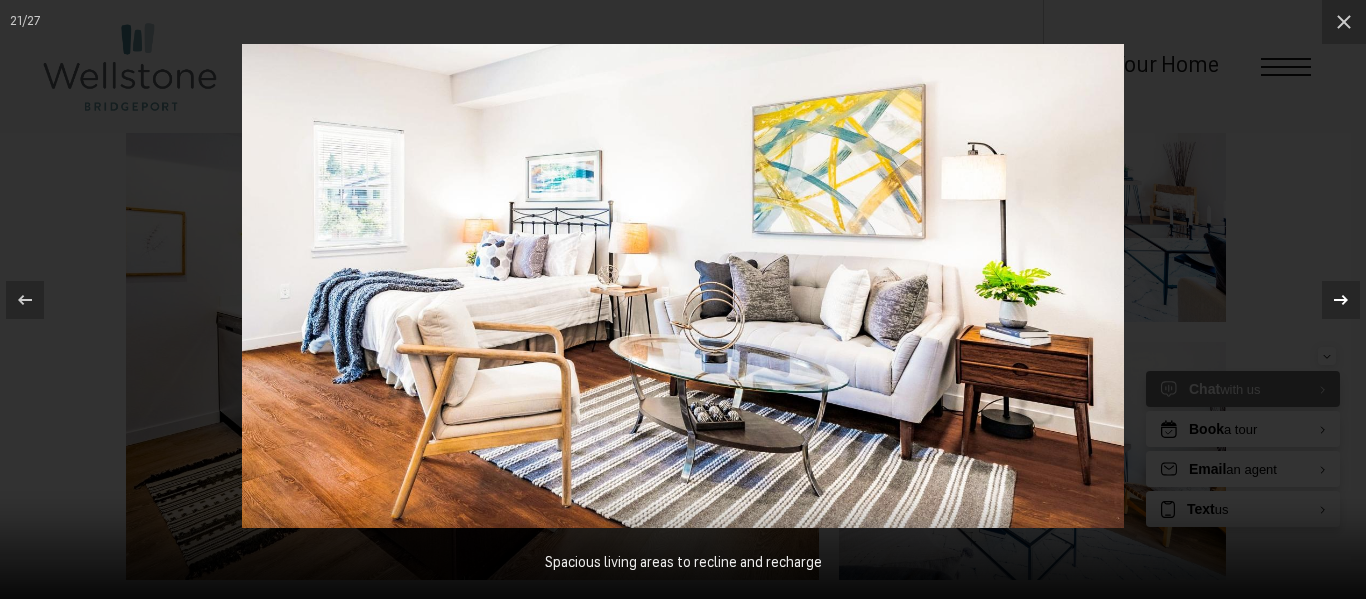 click at bounding box center [1341, 300] 